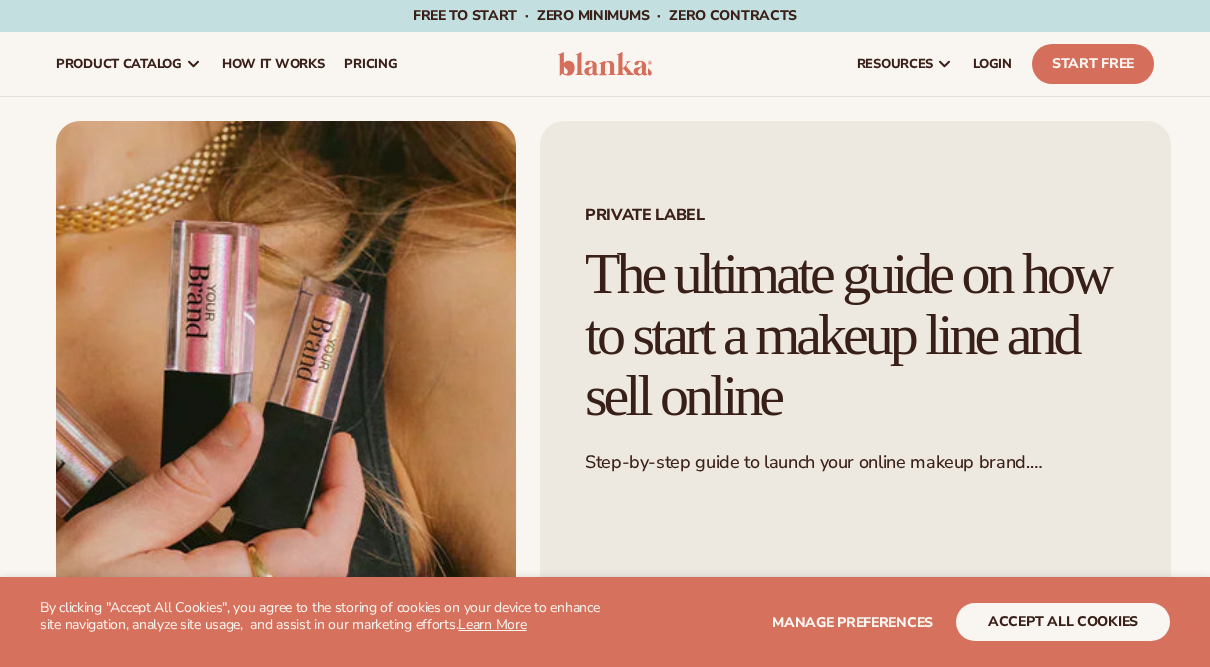 scroll, scrollTop: 0, scrollLeft: 0, axis: both 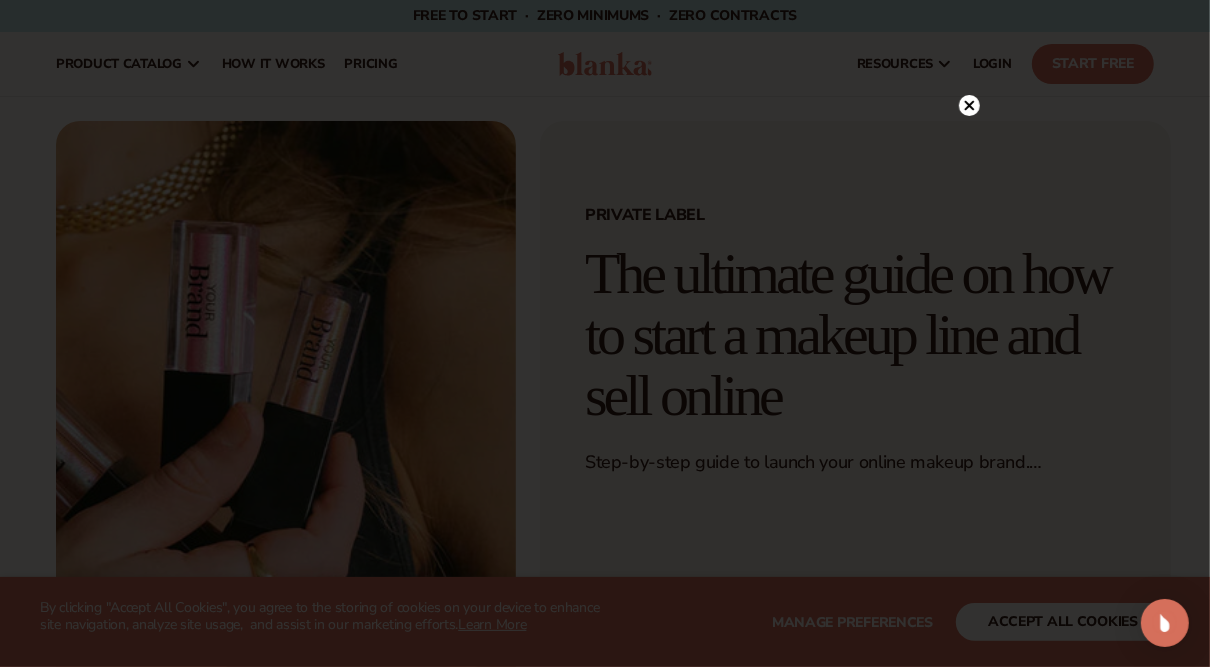 click 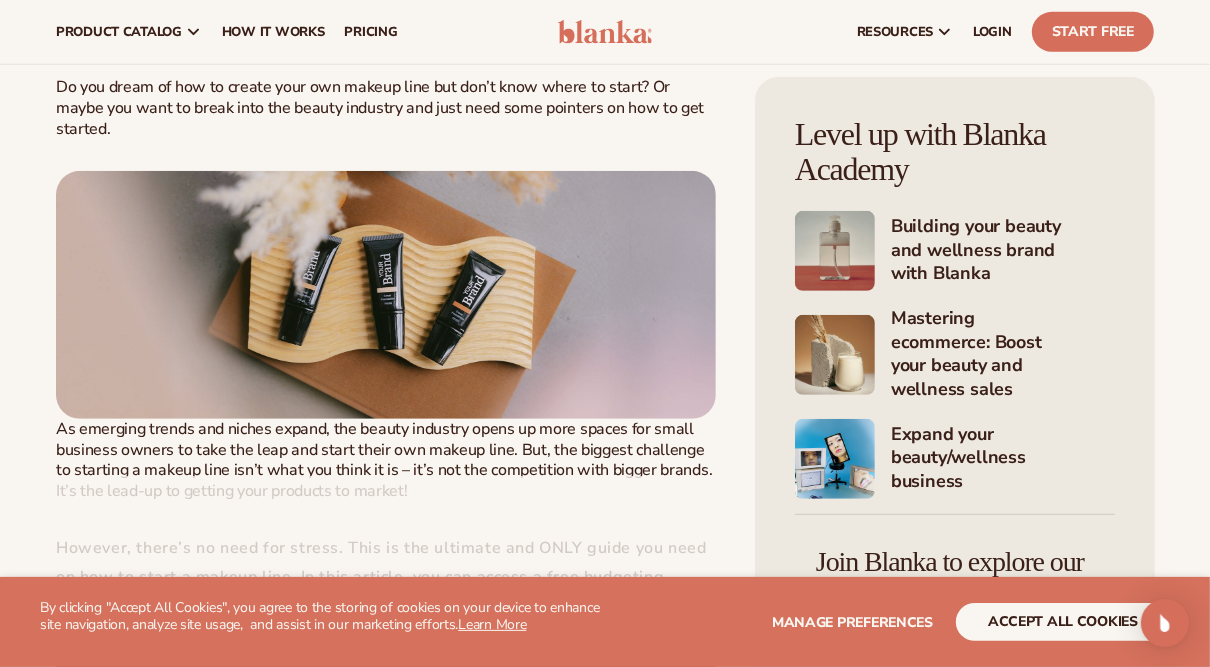 scroll, scrollTop: 640, scrollLeft: 0, axis: vertical 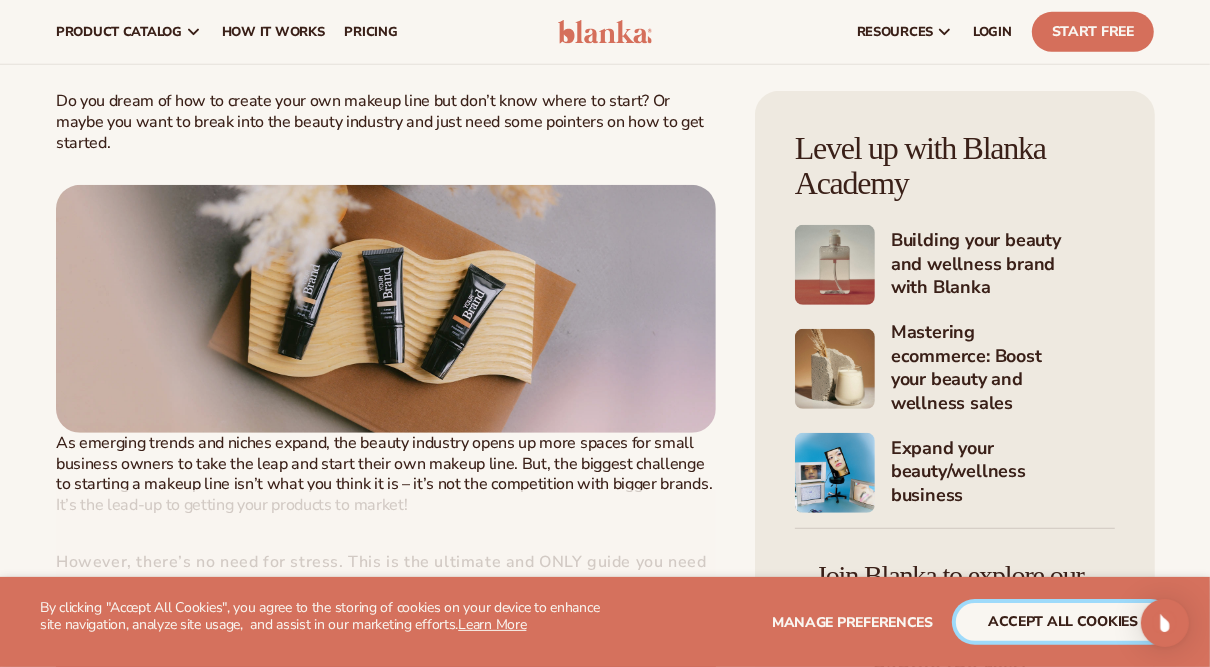 click on "accept all cookies" at bounding box center (1063, 622) 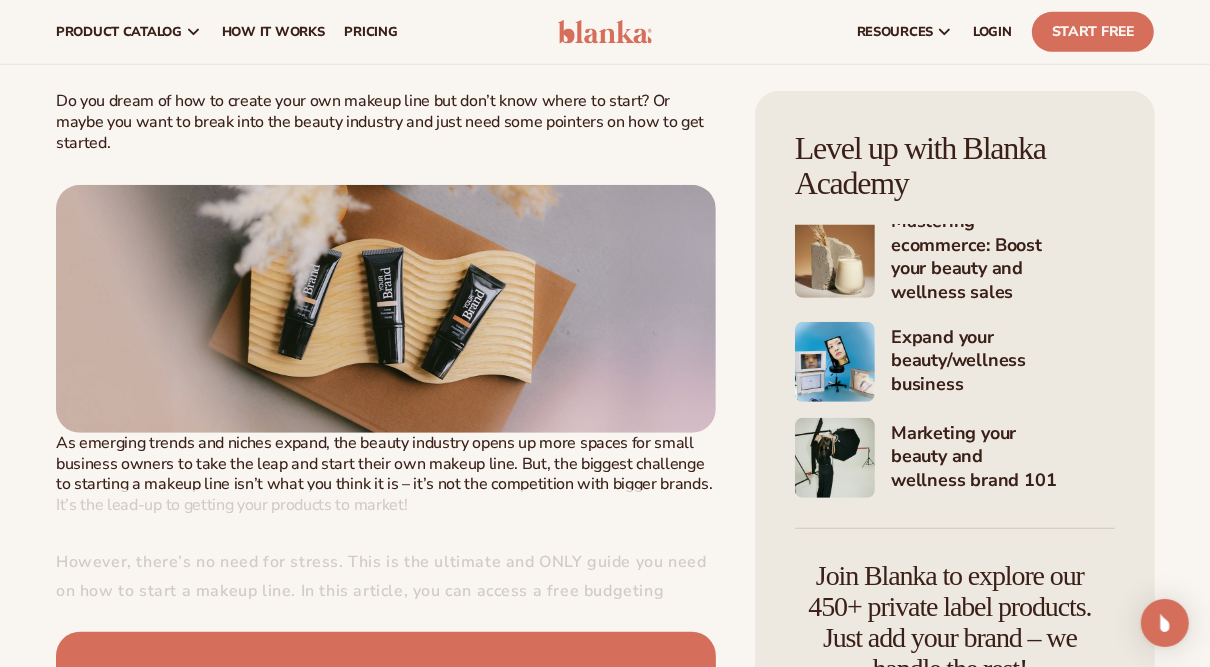 scroll, scrollTop: 126, scrollLeft: 0, axis: vertical 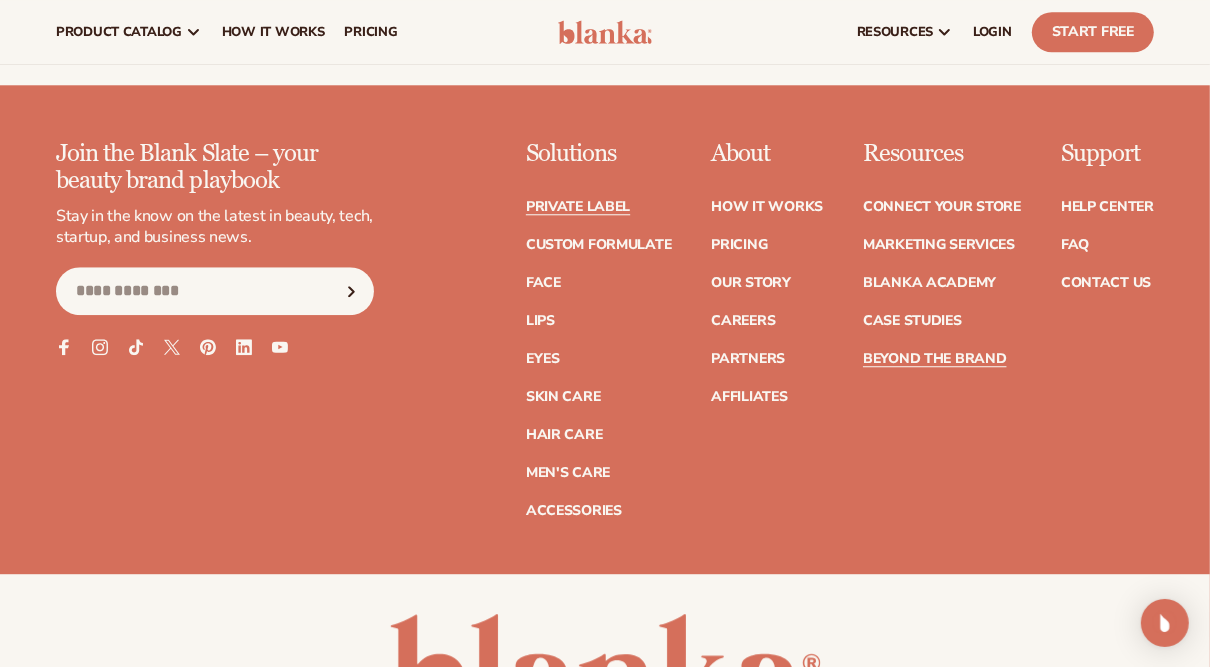 click on "Private label" at bounding box center (578, 207) 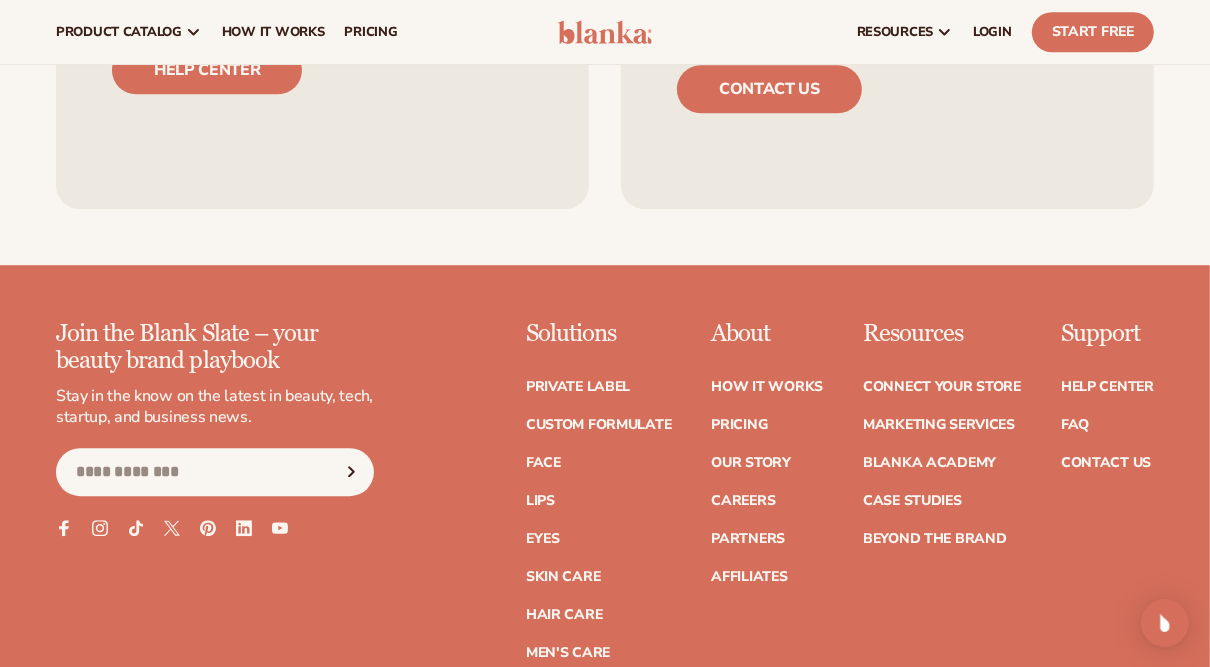 scroll, scrollTop: 3678, scrollLeft: 0, axis: vertical 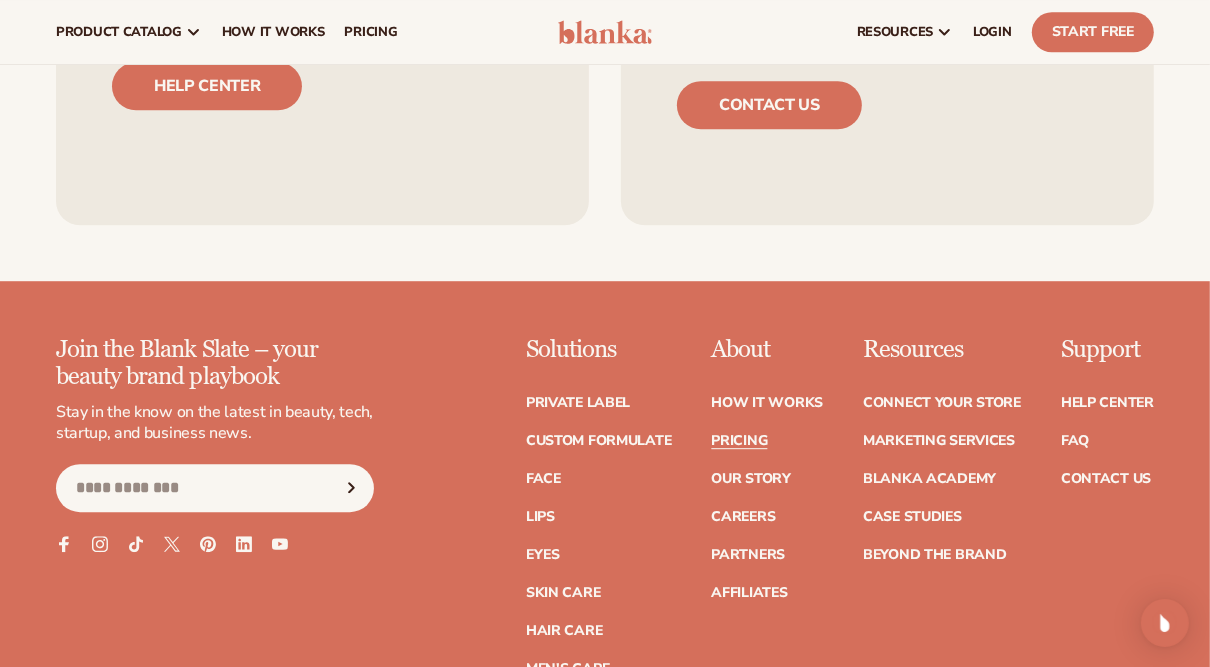 click on "Pricing" at bounding box center [739, 441] 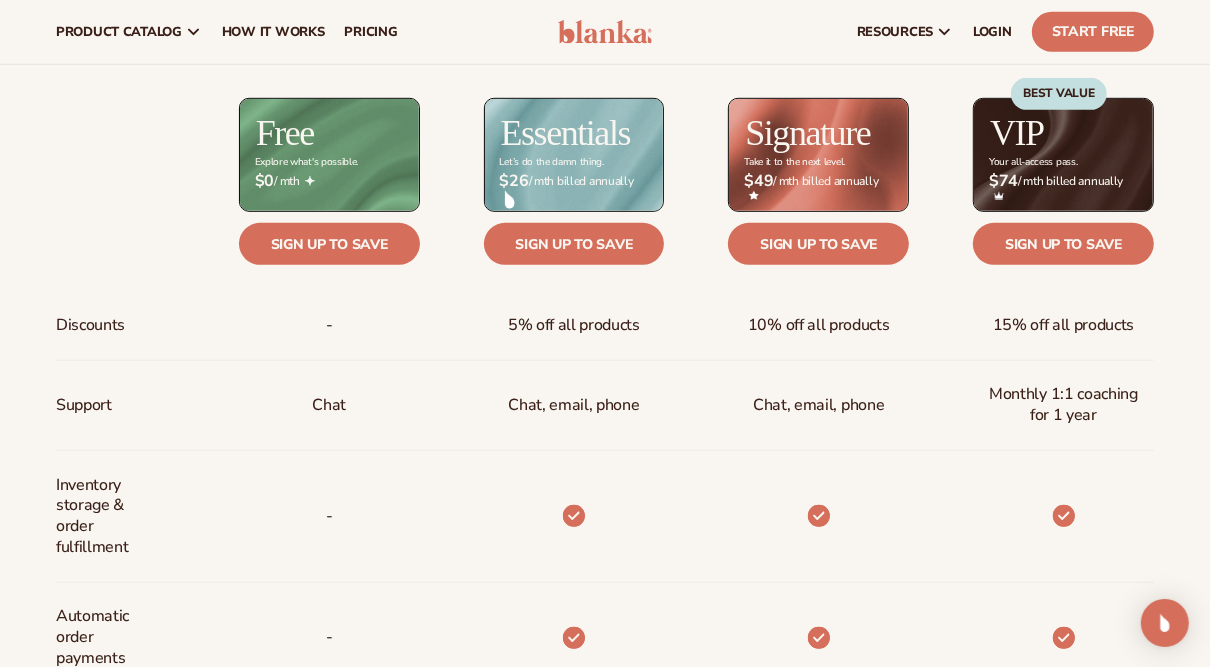 scroll, scrollTop: 800, scrollLeft: 0, axis: vertical 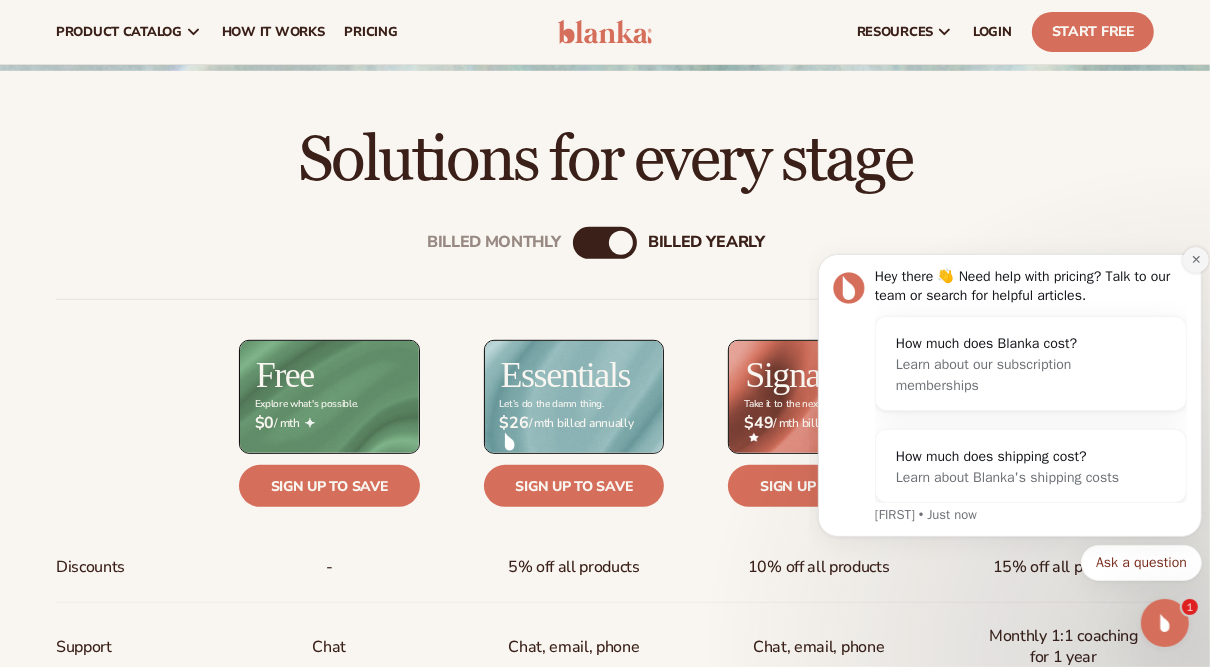 click at bounding box center [1195, 259] 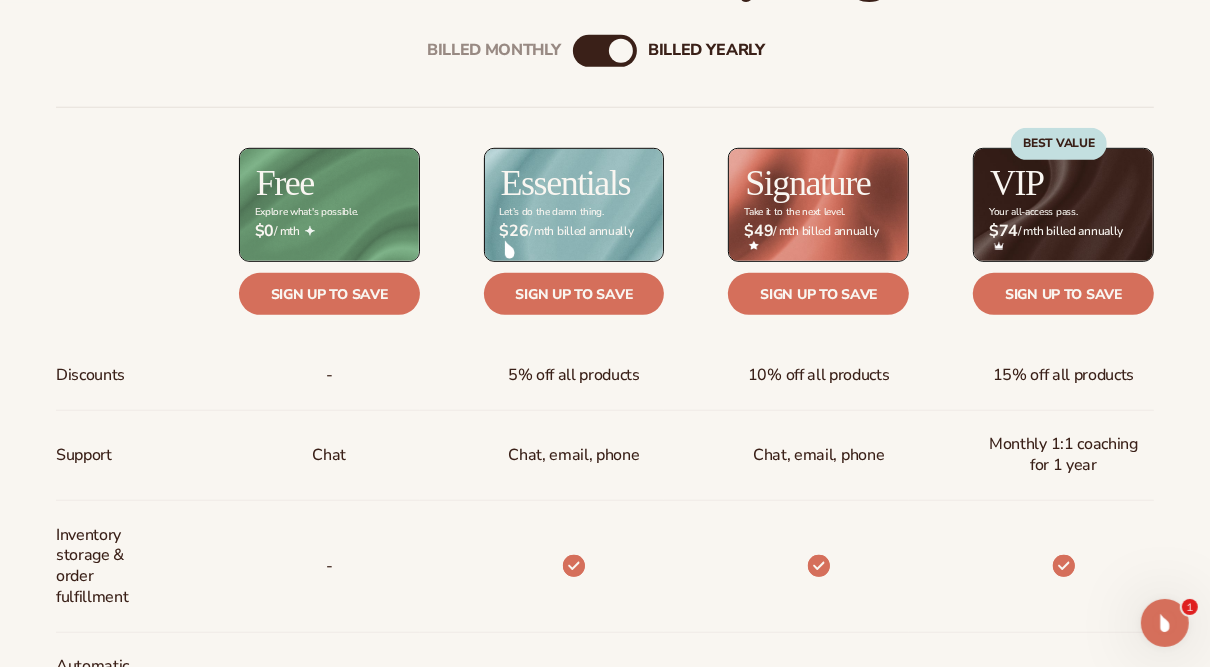 scroll, scrollTop: 746, scrollLeft: 0, axis: vertical 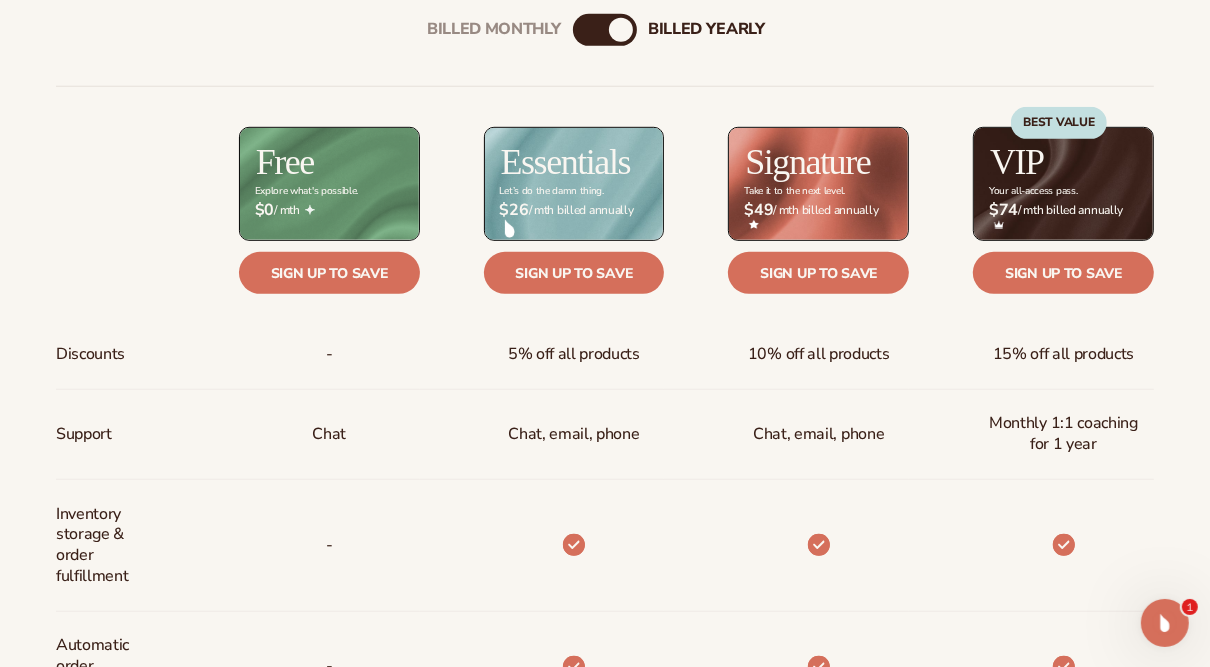 click on "billed Yearly" at bounding box center (621, 30) 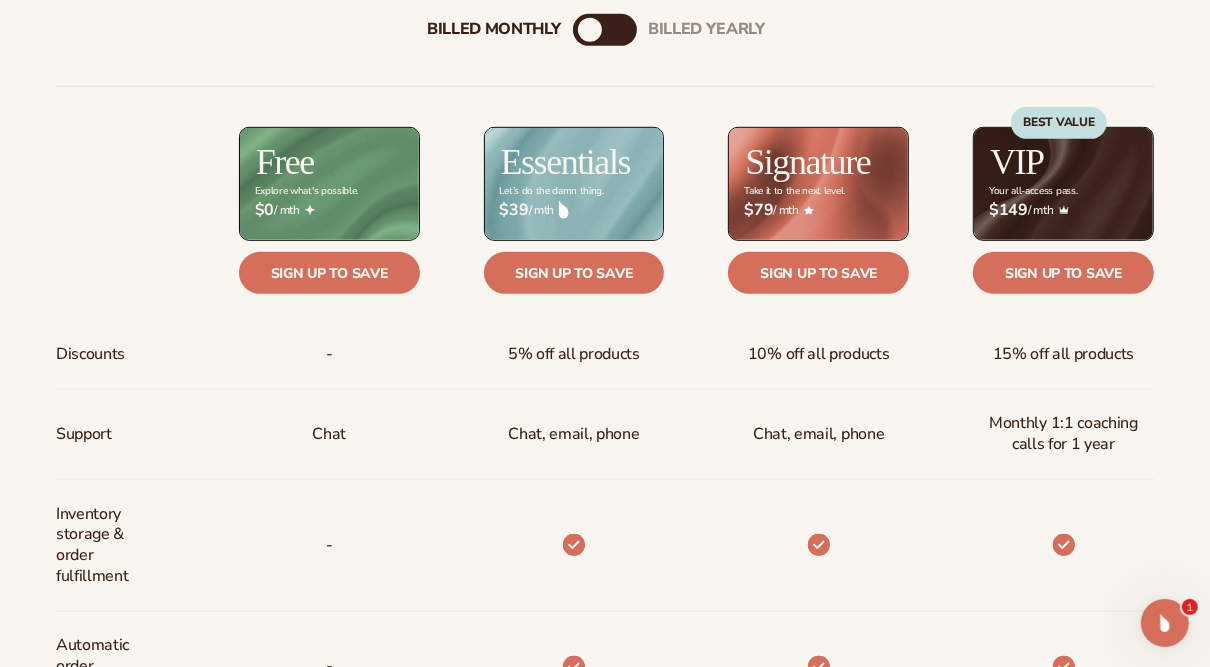 click on "billed Yearly" at bounding box center [625, 30] 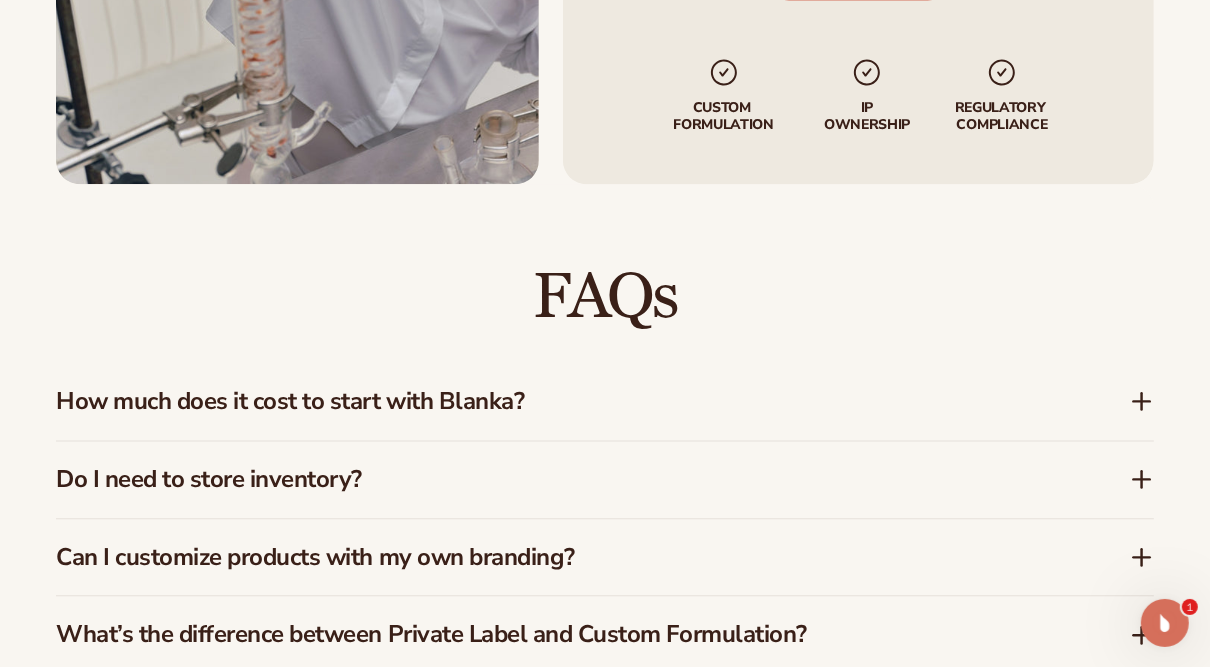 scroll, scrollTop: 2720, scrollLeft: 0, axis: vertical 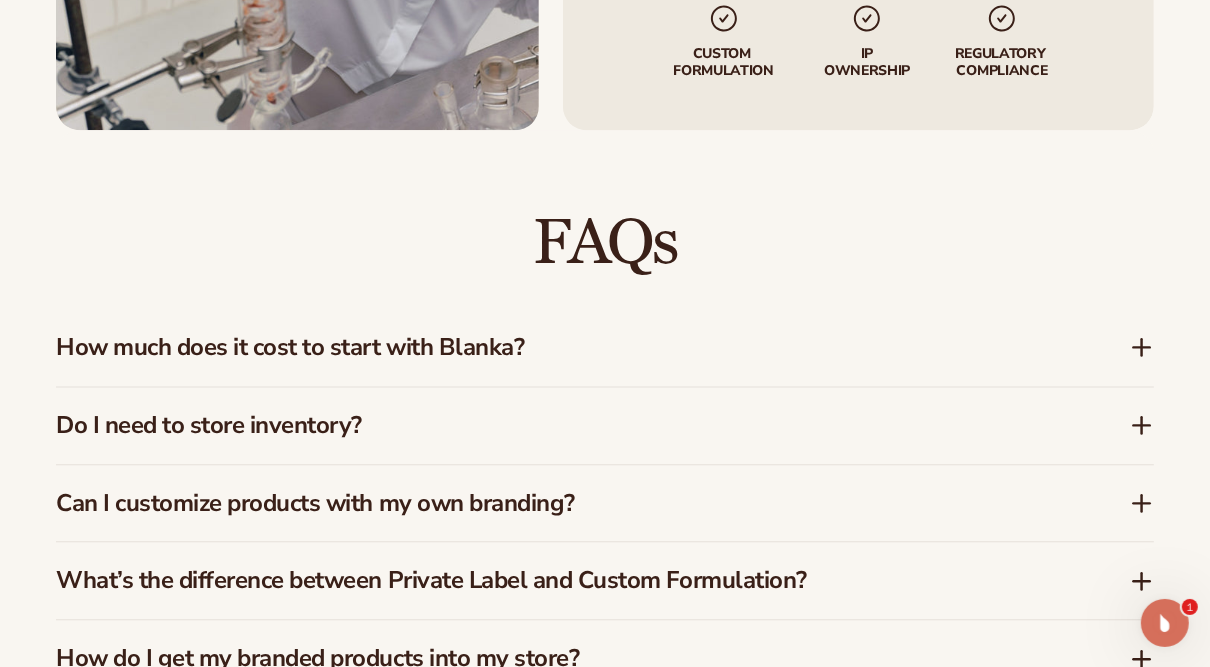 click on "How much does it cost to start with Blanka?" at bounding box center [605, 347] 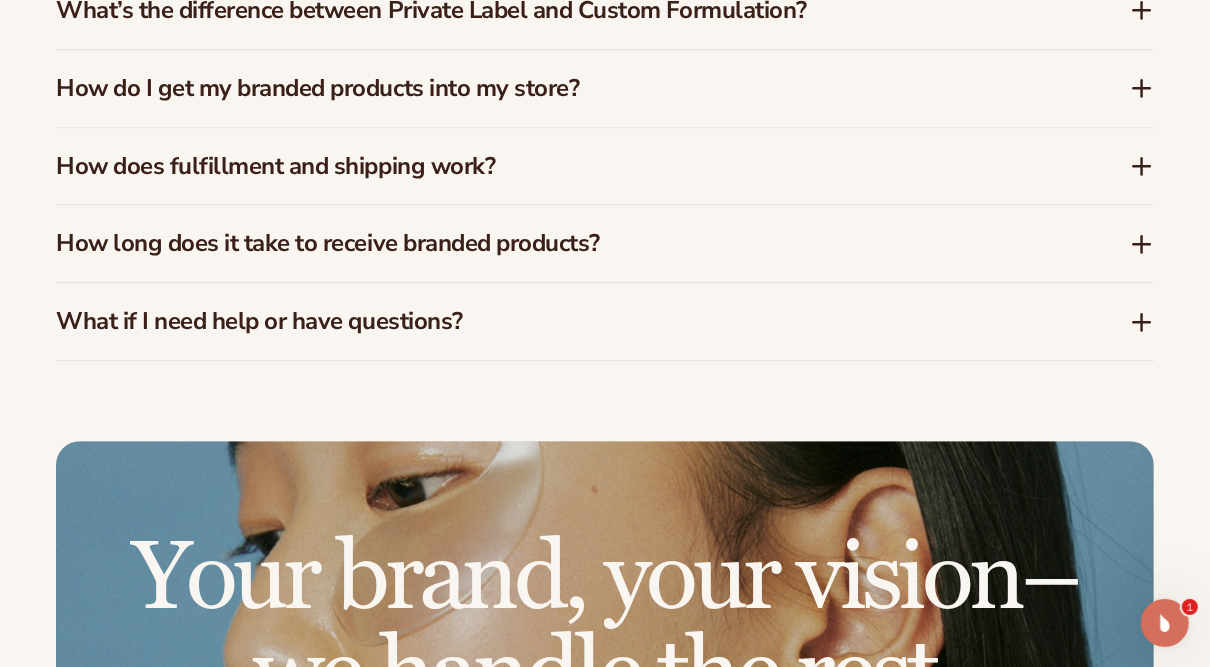 scroll, scrollTop: 3360, scrollLeft: 0, axis: vertical 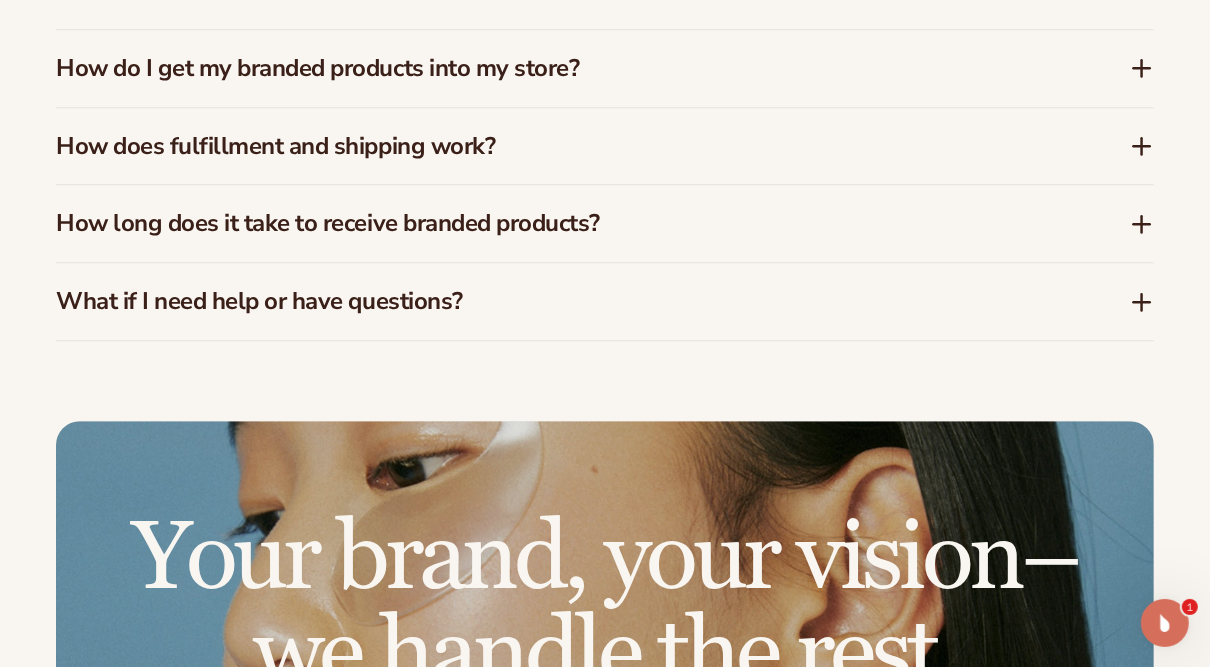 click on "How long does it take to receive branded products?" at bounding box center (563, 223) 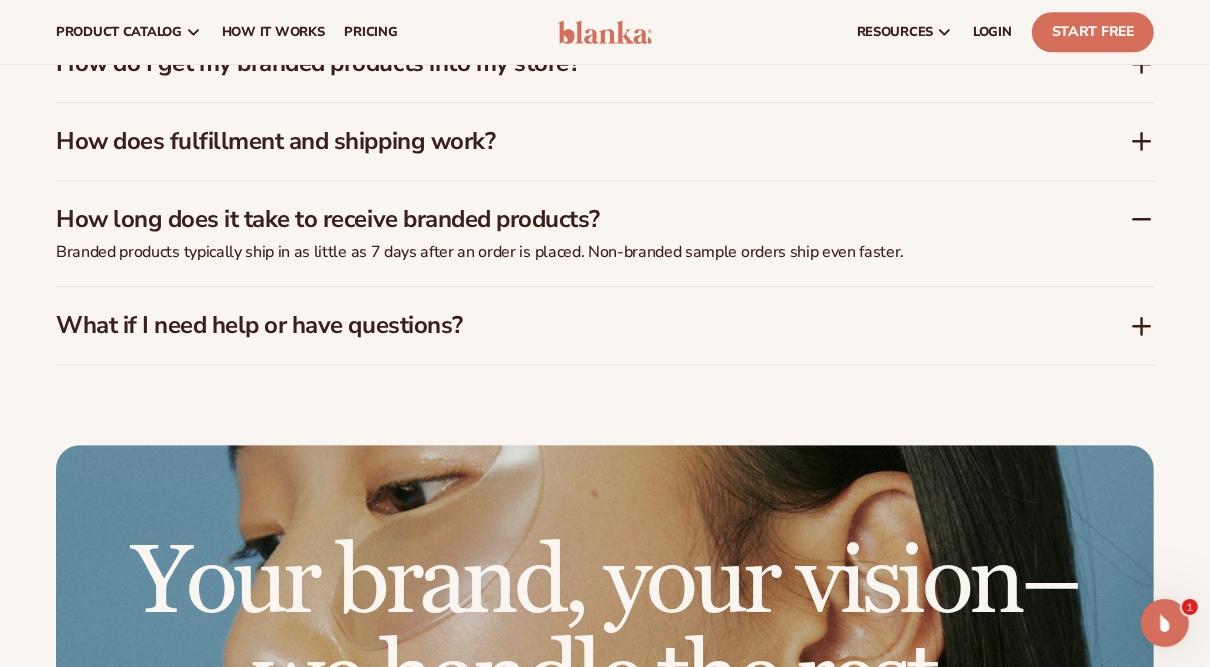 scroll, scrollTop: 3310, scrollLeft: 0, axis: vertical 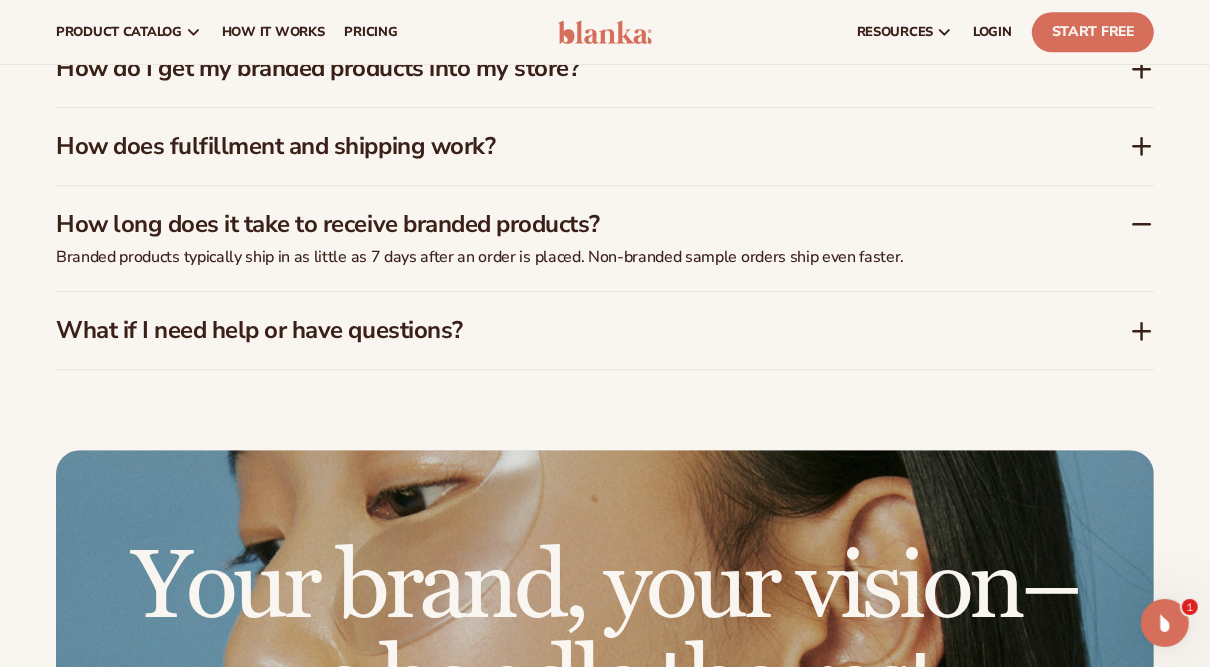 click on "How long does it take to receive branded products?" at bounding box center (563, 224) 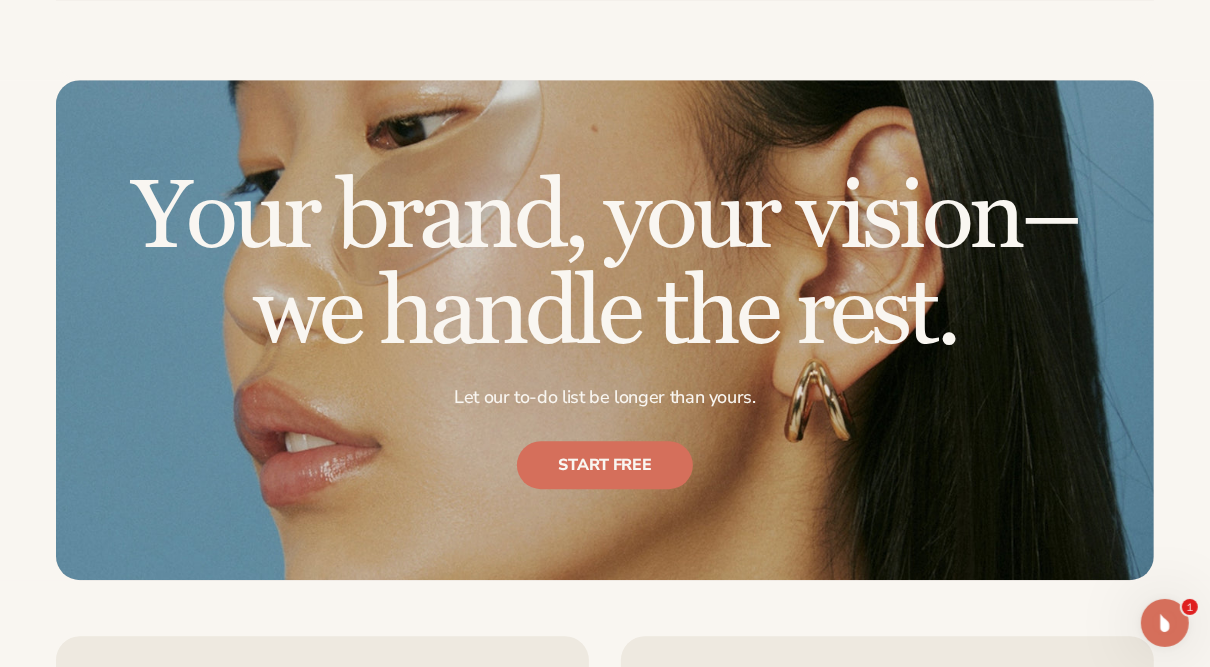 scroll, scrollTop: 3683, scrollLeft: 0, axis: vertical 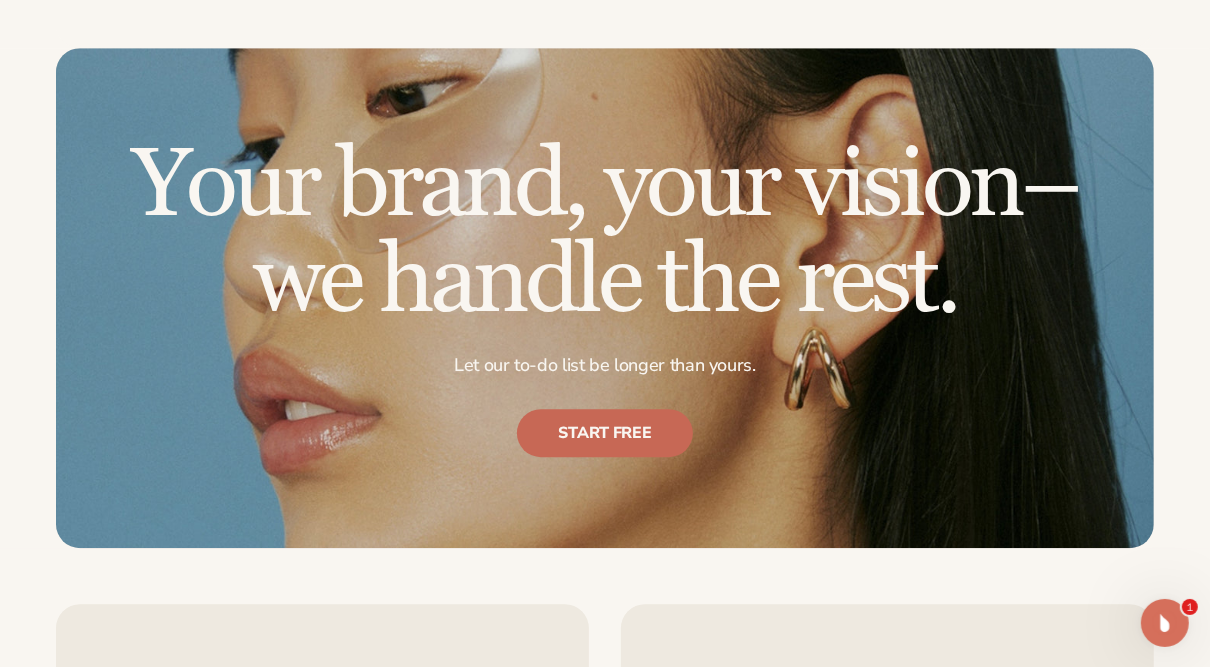 click on "Start free" at bounding box center [605, 434] 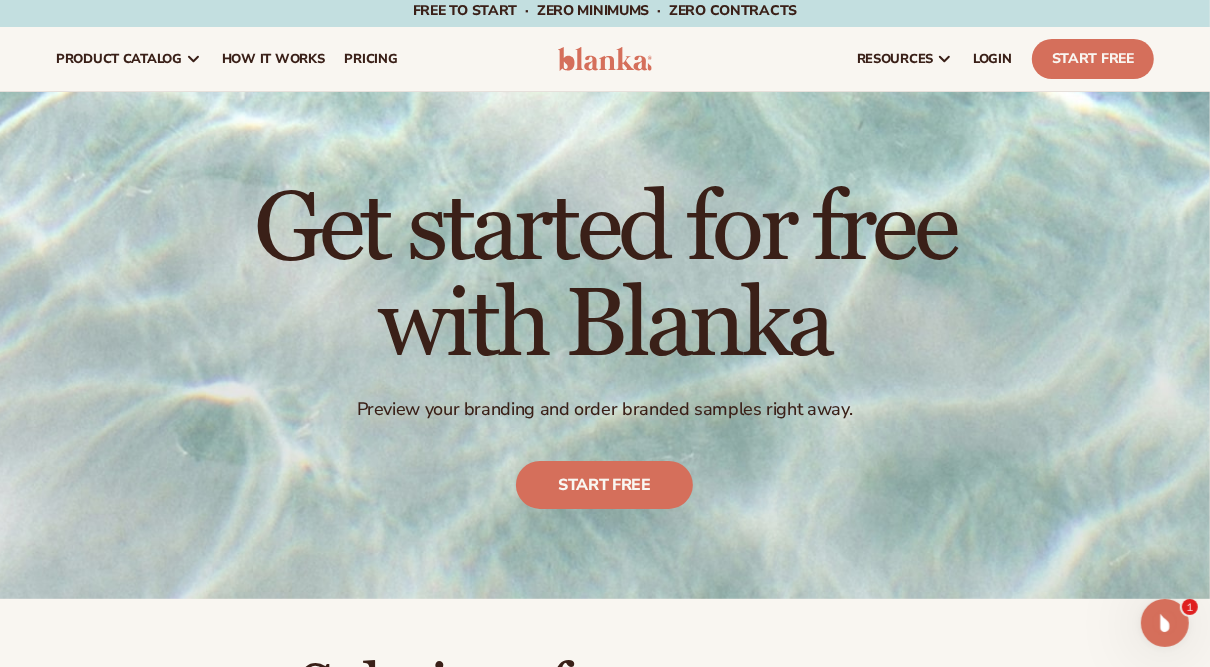 scroll, scrollTop: 0, scrollLeft: 0, axis: both 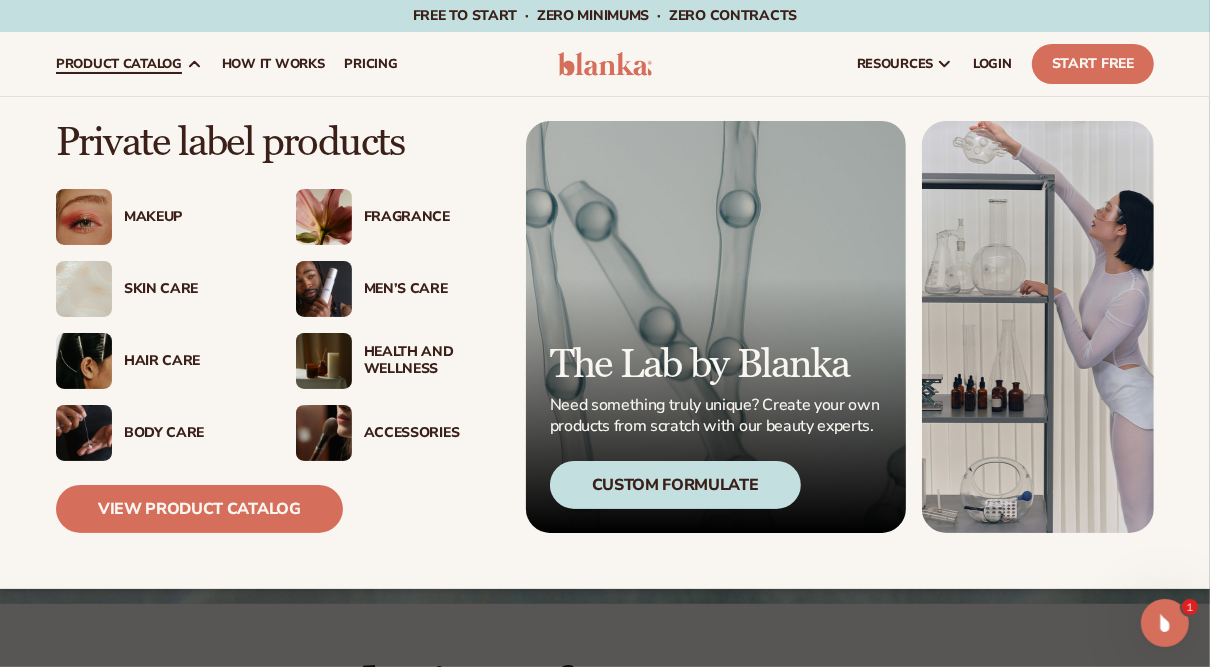 click on "Custom Formulate" at bounding box center (675, 485) 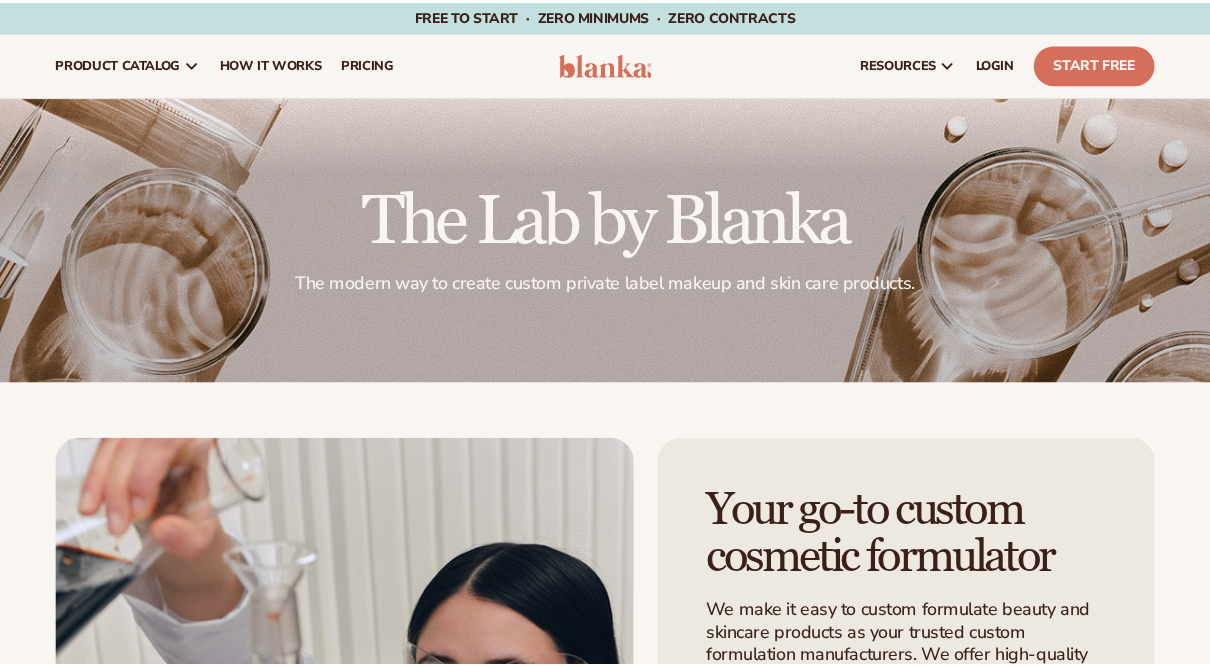 scroll, scrollTop: 0, scrollLeft: 0, axis: both 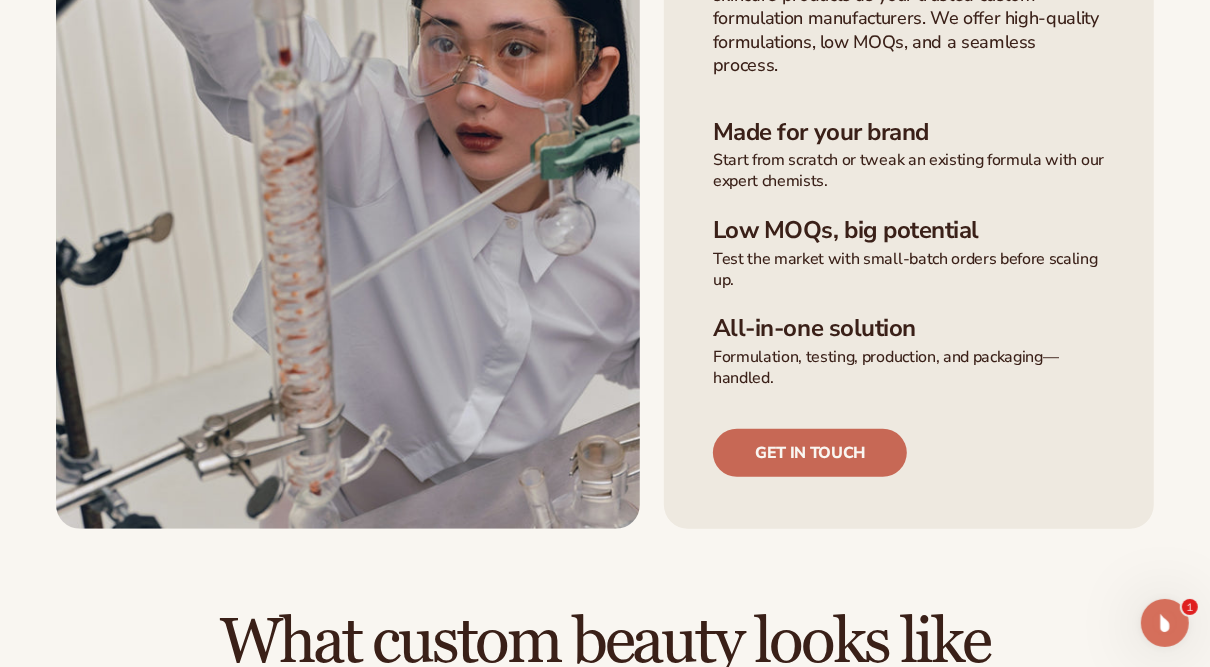click on "Get in touch" at bounding box center (810, 453) 